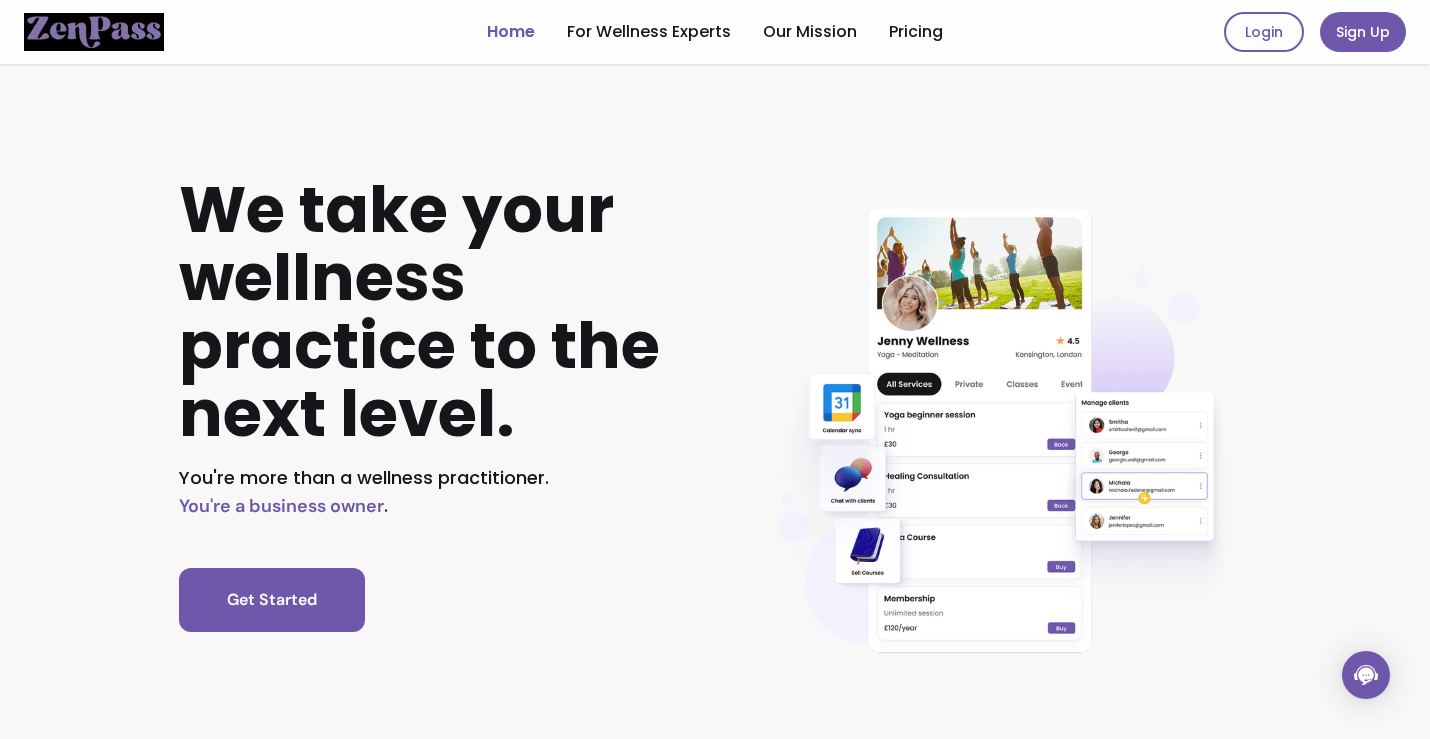 scroll, scrollTop: 0, scrollLeft: 0, axis: both 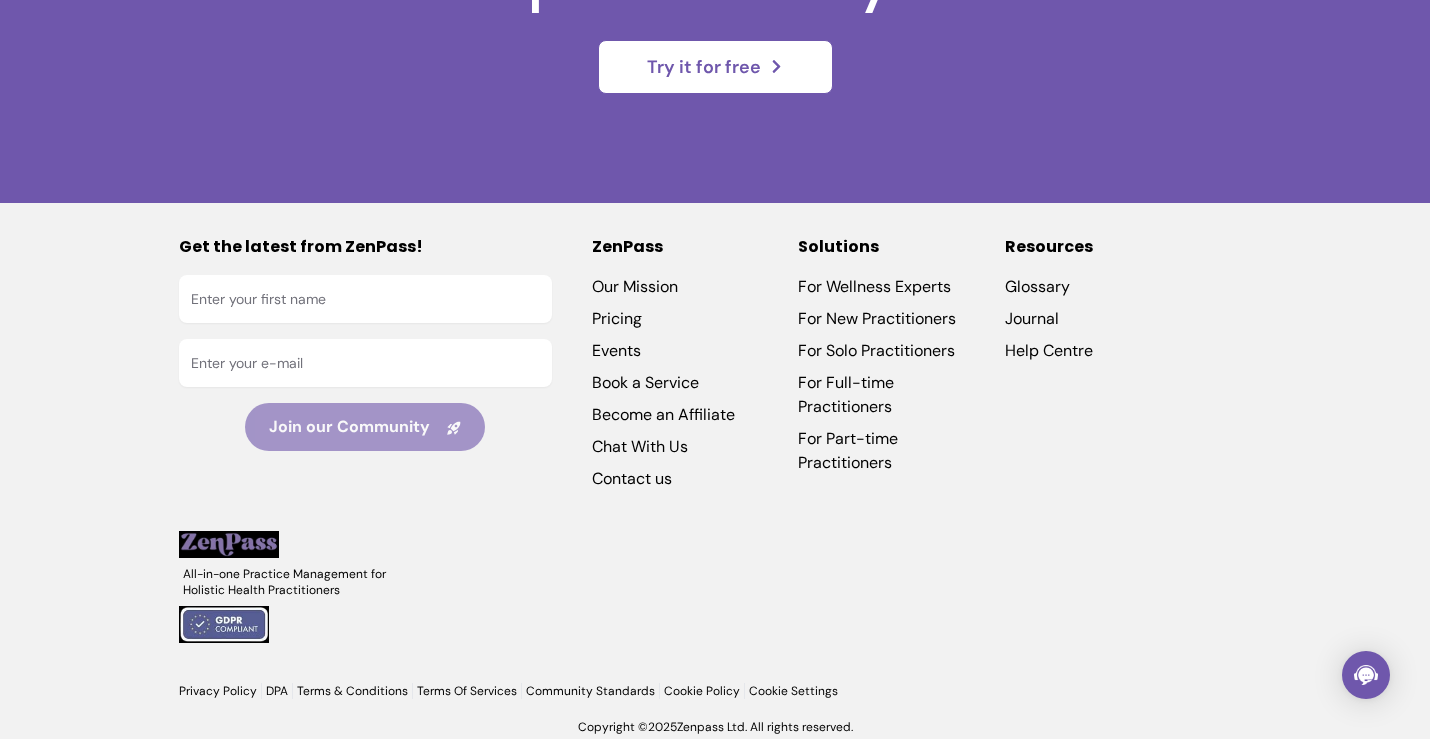 click on "Glossary" at bounding box center [1088, 287] 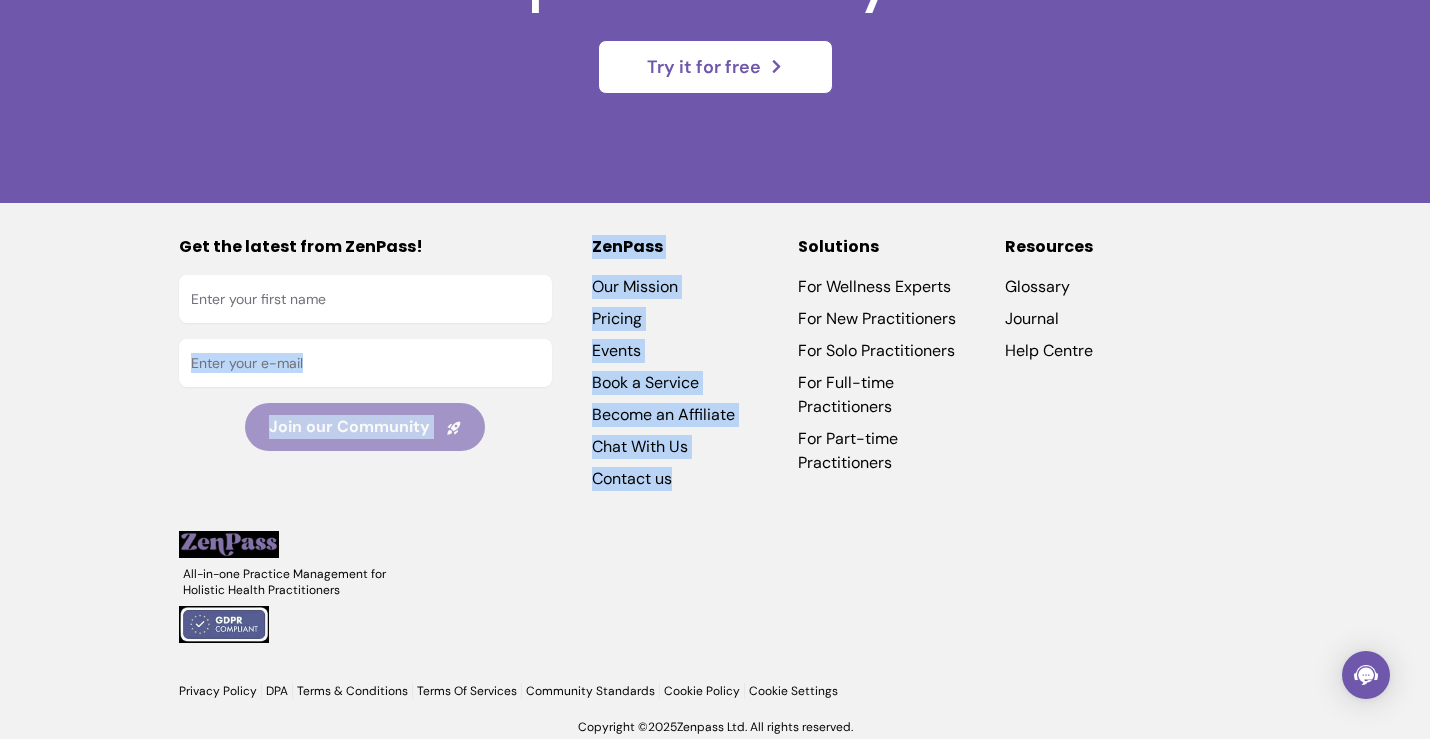 drag, startPoint x: 571, startPoint y: 270, endPoint x: 724, endPoint y: 509, distance: 283.77808 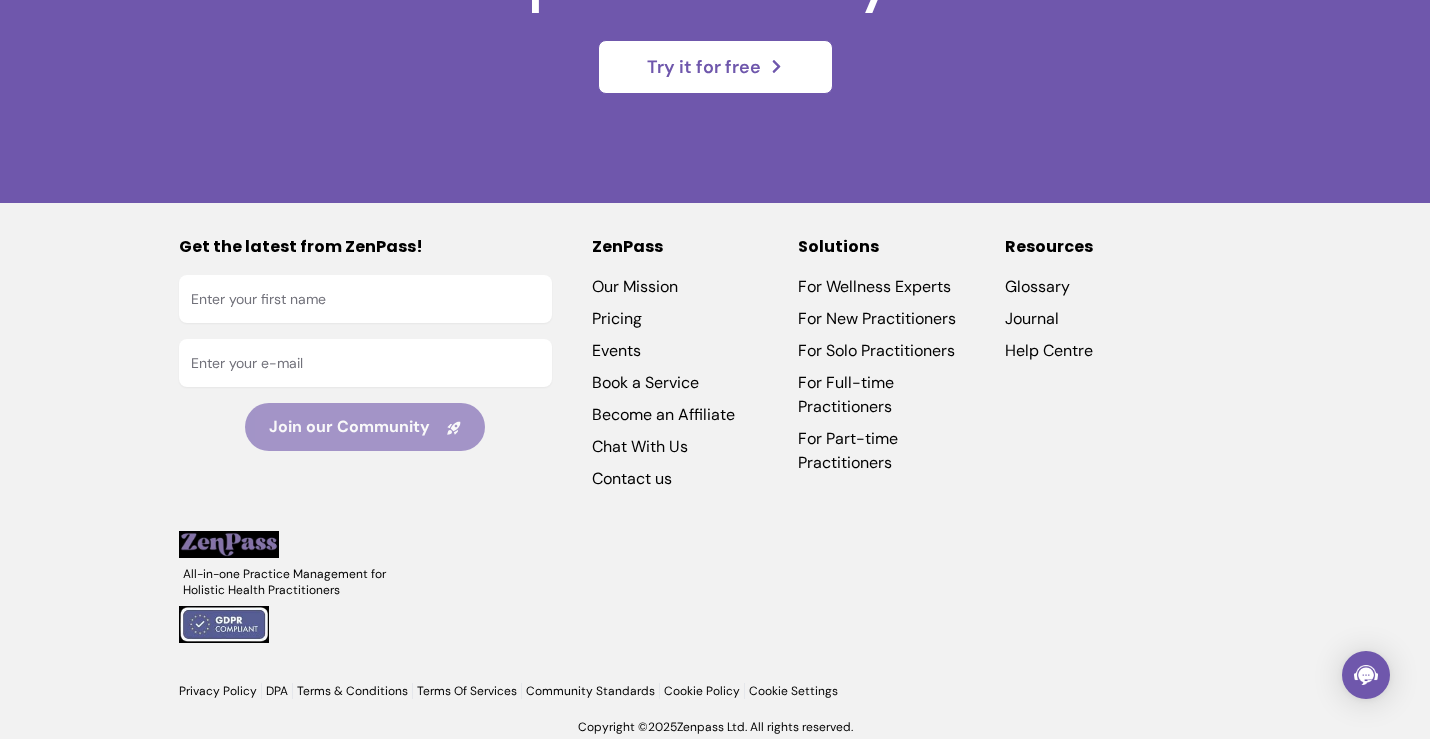 click on "Get the latest from ZenPass! Enter your first name Enter your e-mail Join our Community ZenPass Our Mission Pricing Events Book a Service Become an Affiliate Chat With Us Contact us Solutions For Wellness Experts For New Practitioners For Solo Practitioners For Full-time Practitioners For Part-time Practitioners Resources Glossary Journal Help Centre All-in-one Practice Management for Holistic Health Practitioners Privacy Policy DPA Terms & Conditions Terms Of Services Community Standards Cookie Policy Cookie Settings" at bounding box center (715, 467) 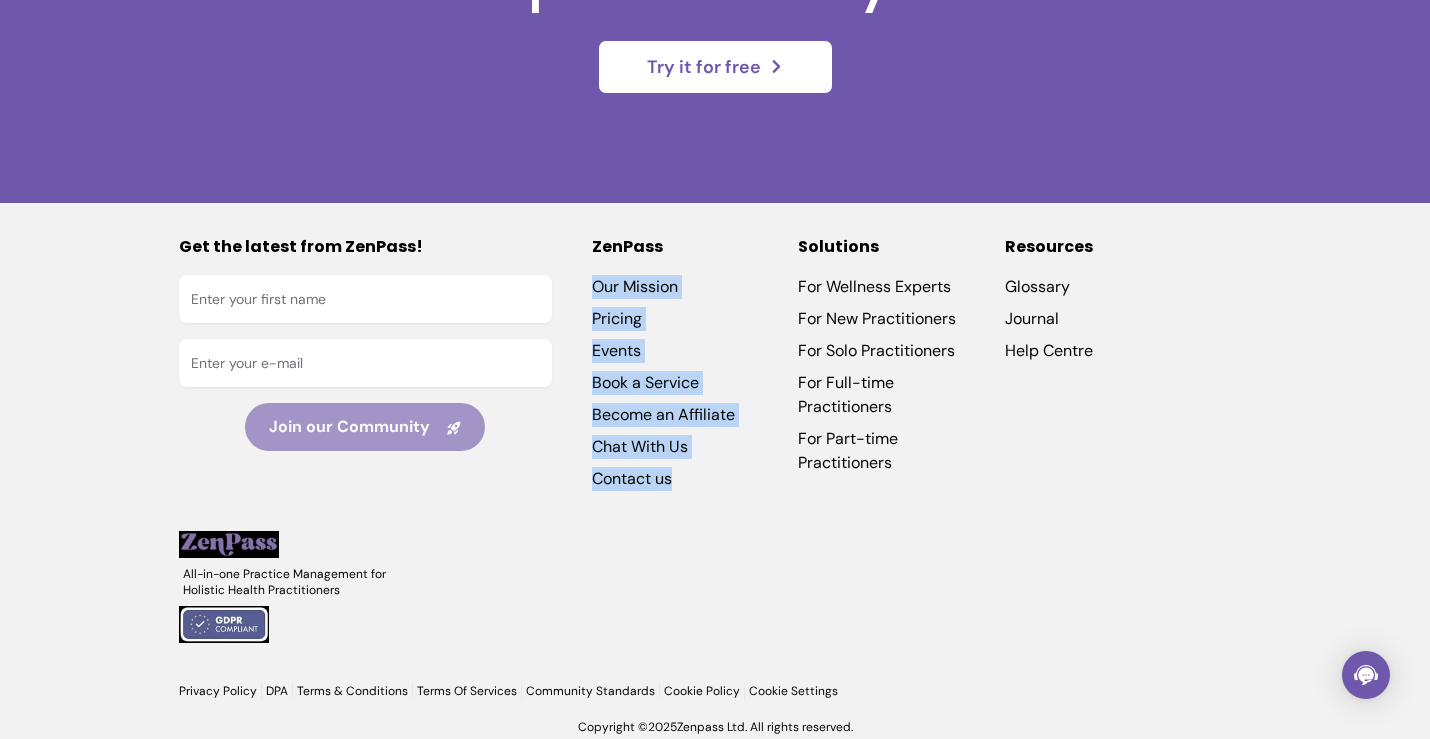 drag, startPoint x: 582, startPoint y: 268, endPoint x: 685, endPoint y: 482, distance: 237.49738 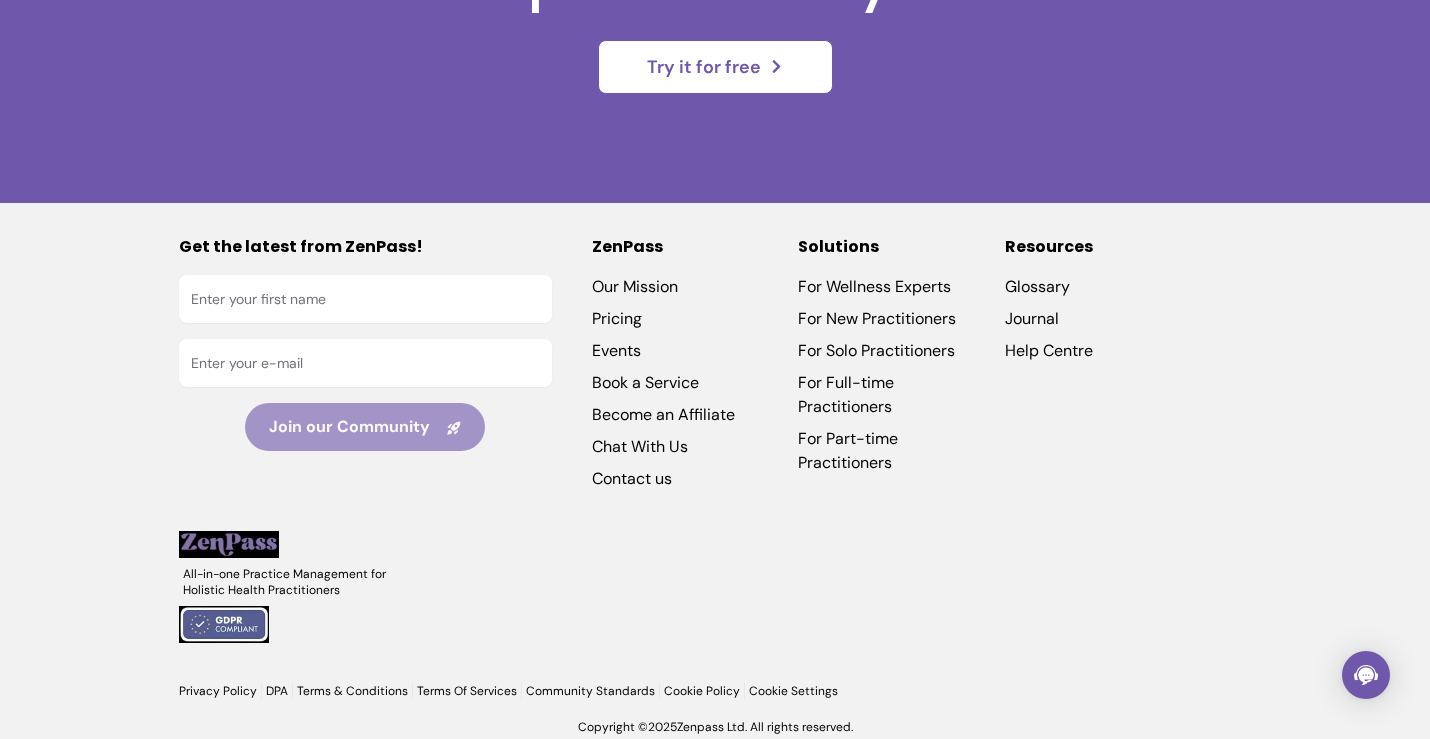 click on "All-in-one Practice Management for Holistic Health Practitioners" at bounding box center (695, 587) 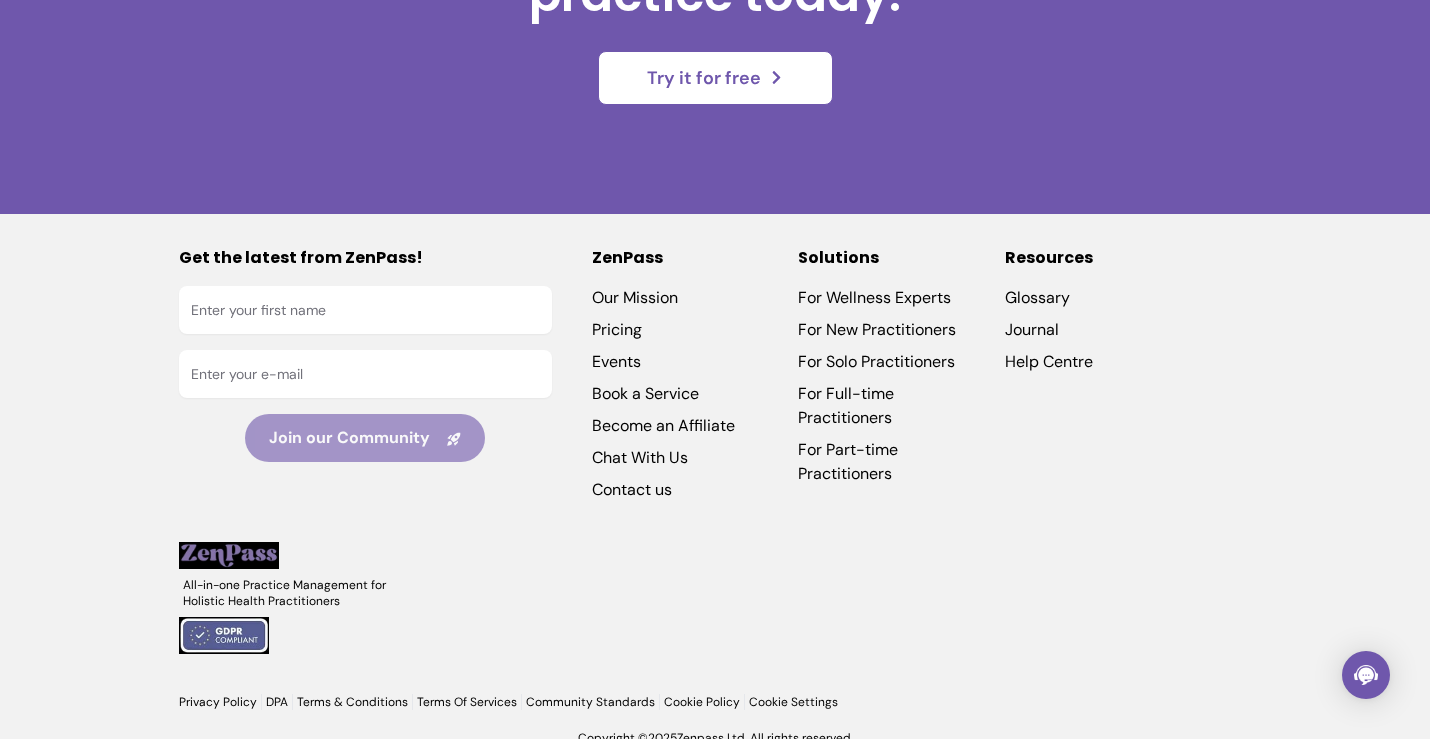 scroll, scrollTop: 5596, scrollLeft: 0, axis: vertical 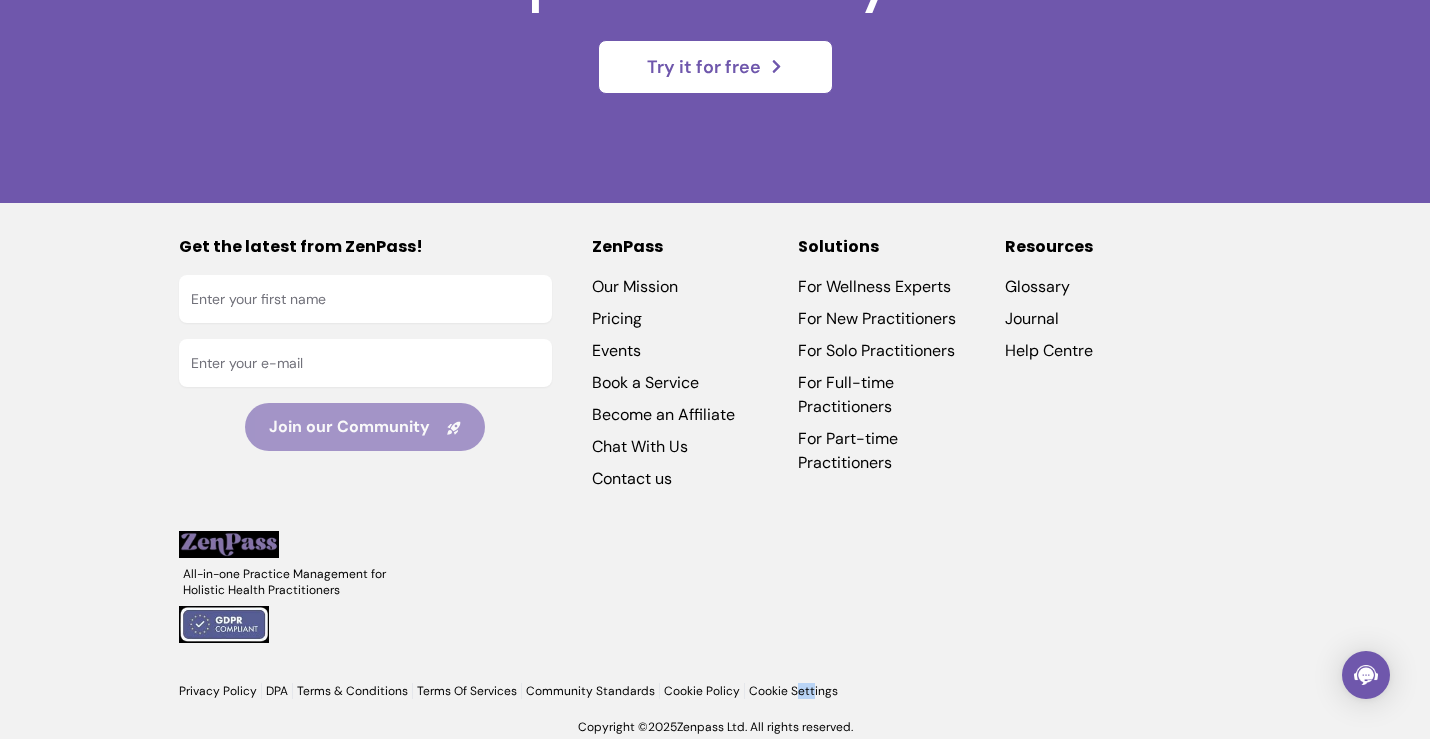 drag, startPoint x: 804, startPoint y: 689, endPoint x: 792, endPoint y: 689, distance: 12 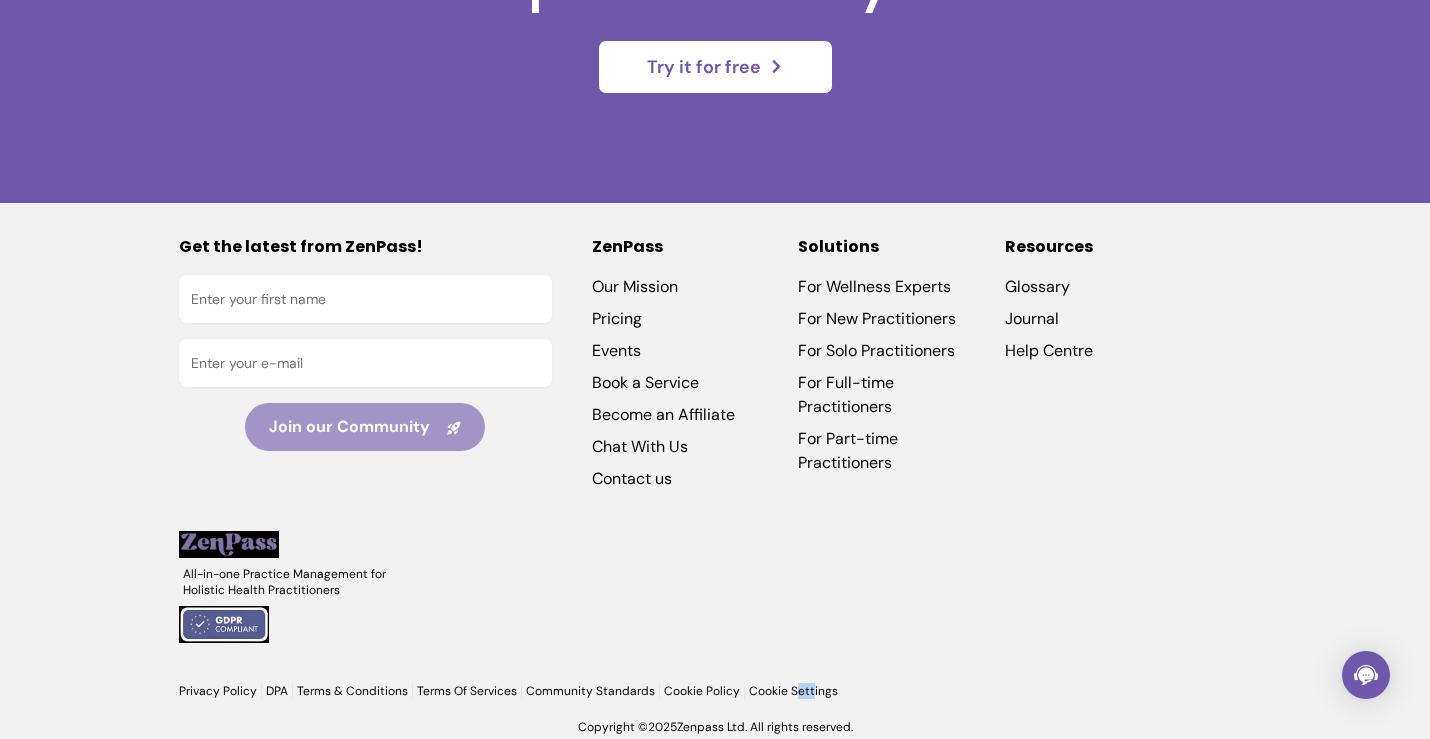 click on "Cookies Settings In this panel you can express some preferences related to the processing of your personal information. You may review and change expressed choices at any time by resurfacing this panel via the provided link. To deny your consent to the specific processing activities described below, switch the toggles to off. Essentials Analytics Save and Close" at bounding box center [715, 369] 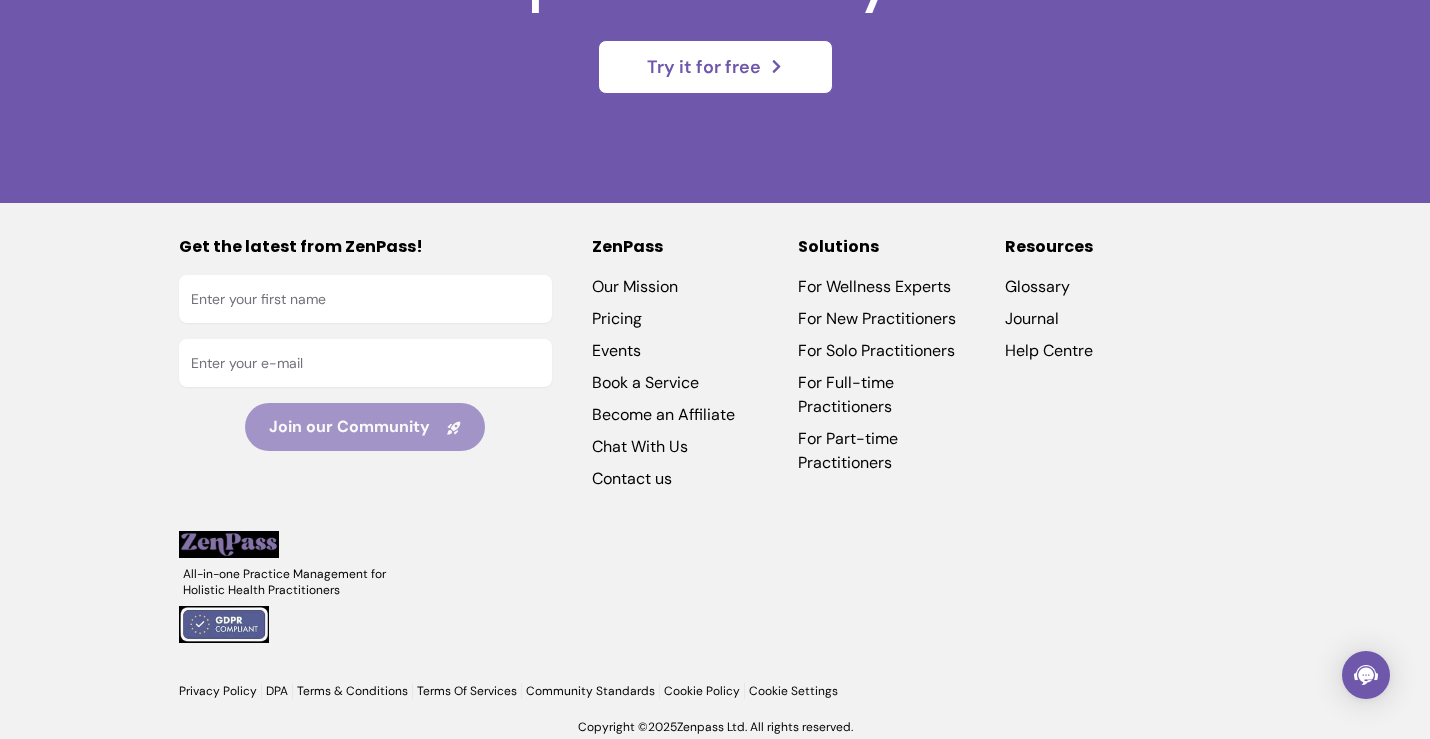 click on "Cookie Settings" at bounding box center [791, 691] 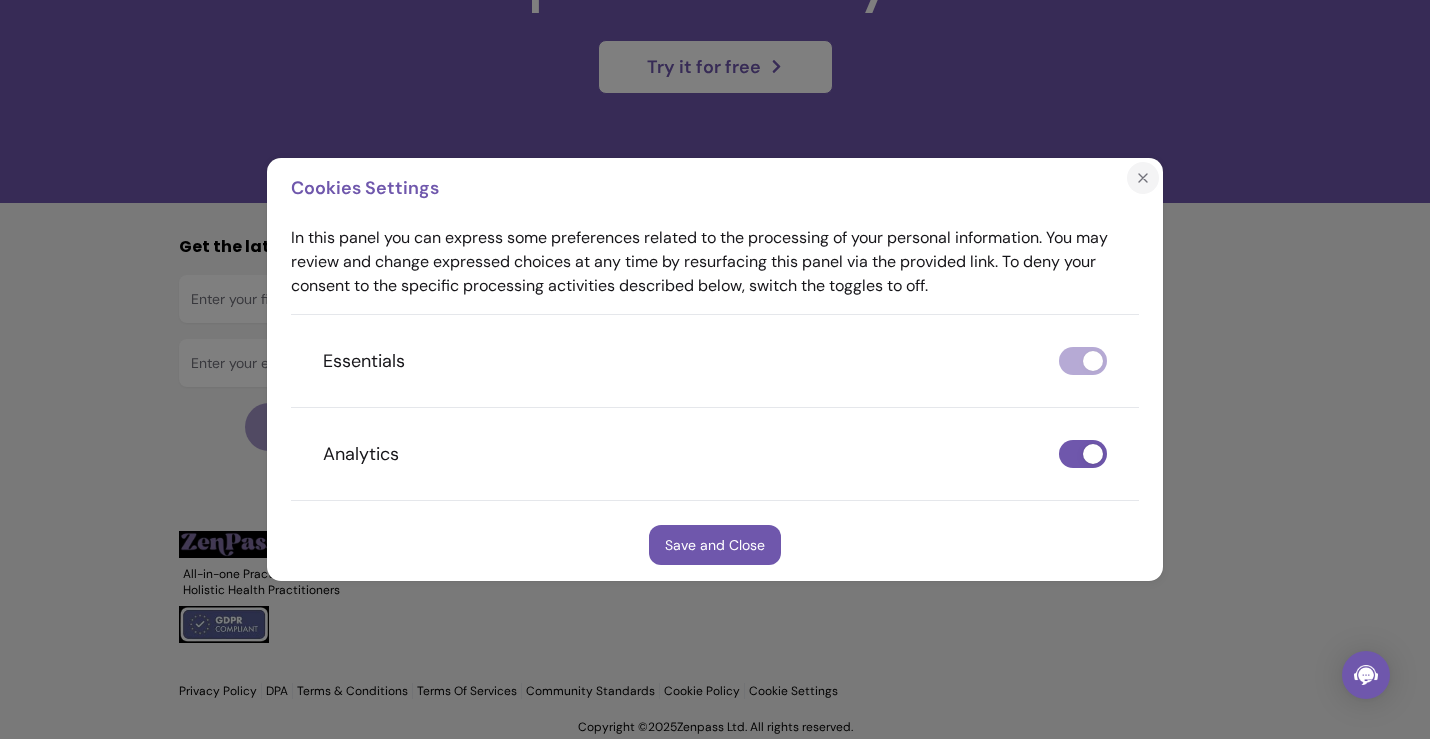 click 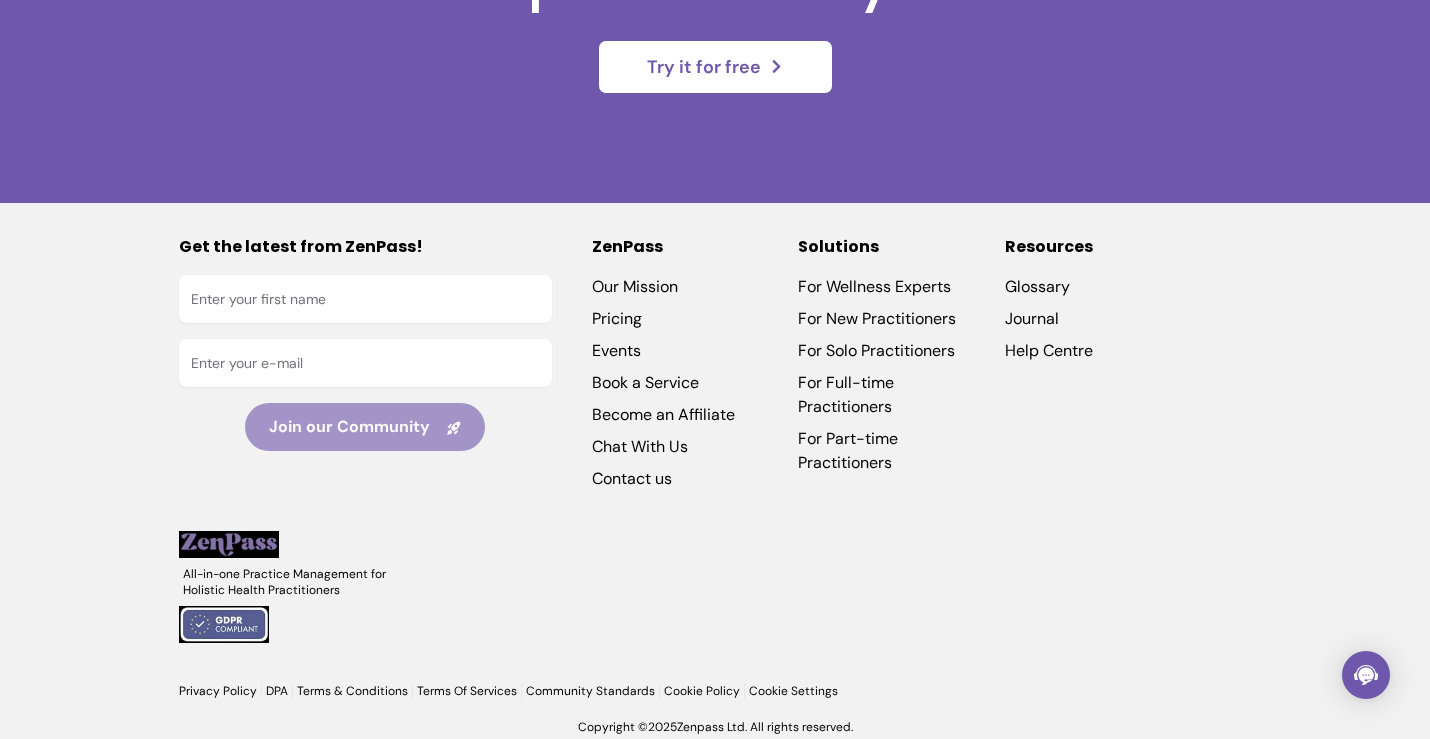 click on "Cookie Policy" at bounding box center (701, 691) 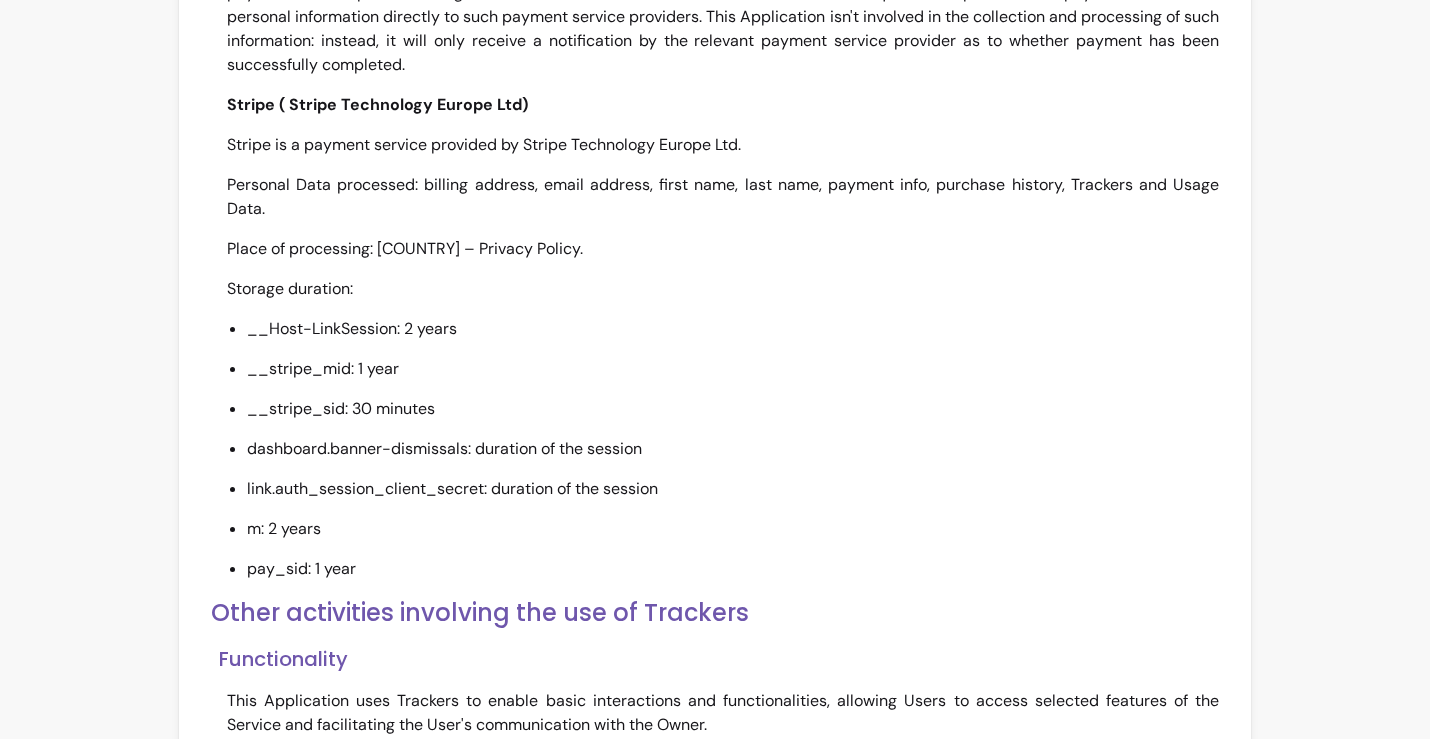 scroll, scrollTop: 1461, scrollLeft: 0, axis: vertical 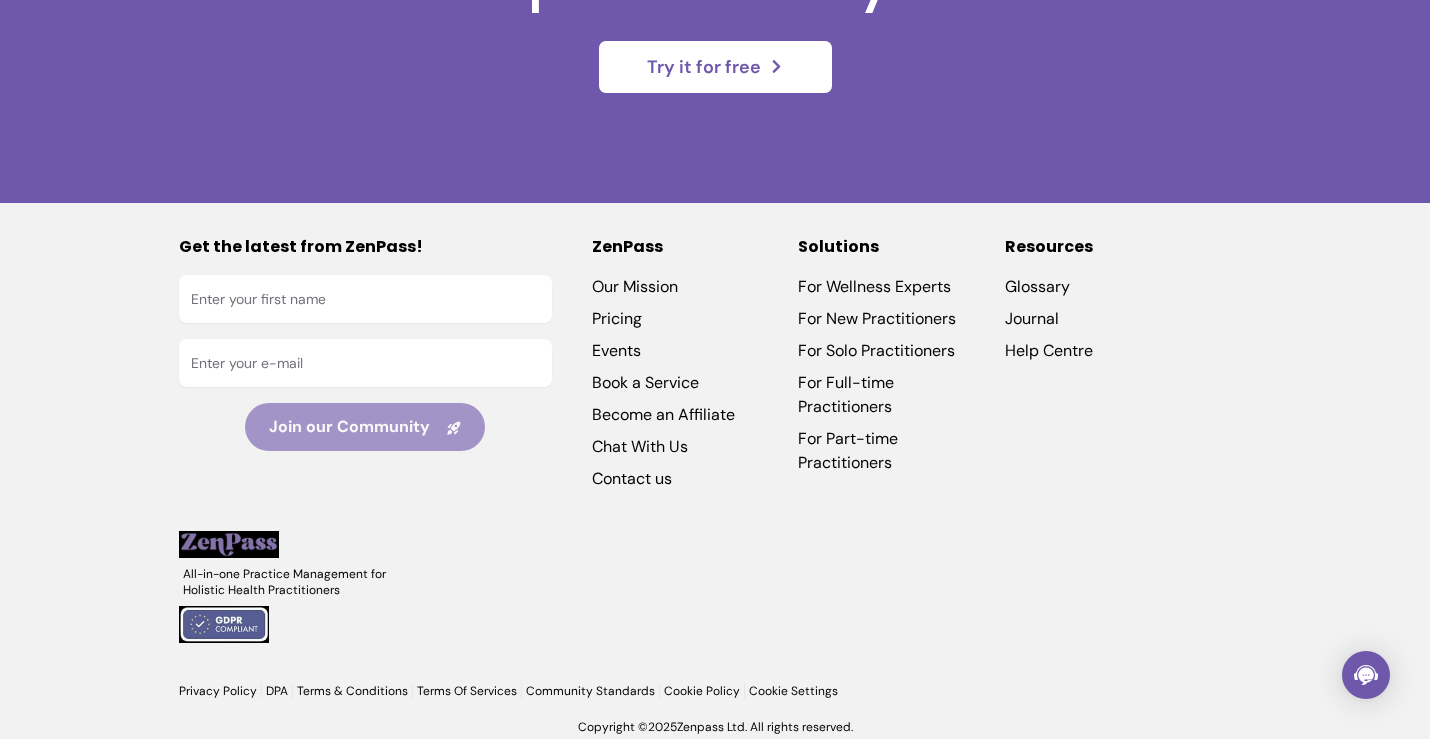 click on "DPA" at bounding box center (276, 691) 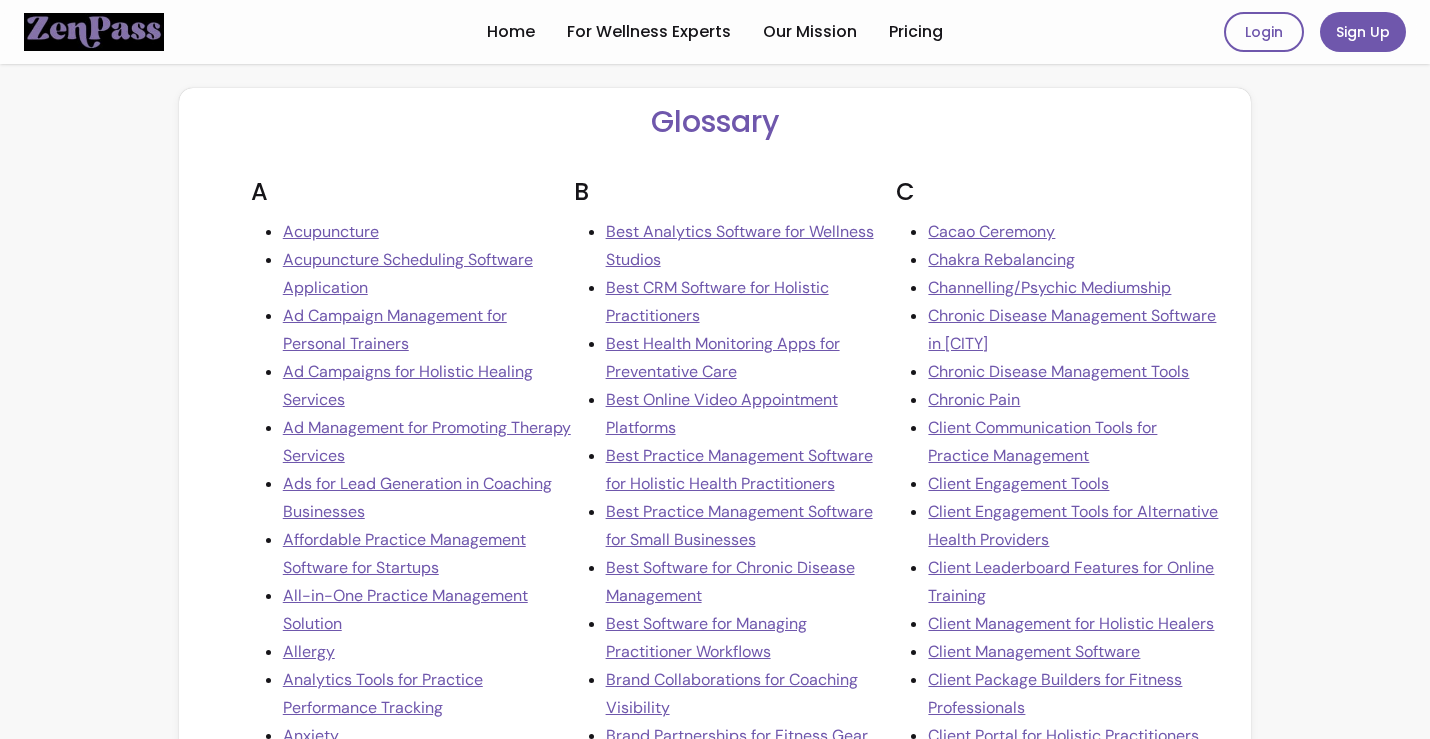 scroll, scrollTop: 0, scrollLeft: 0, axis: both 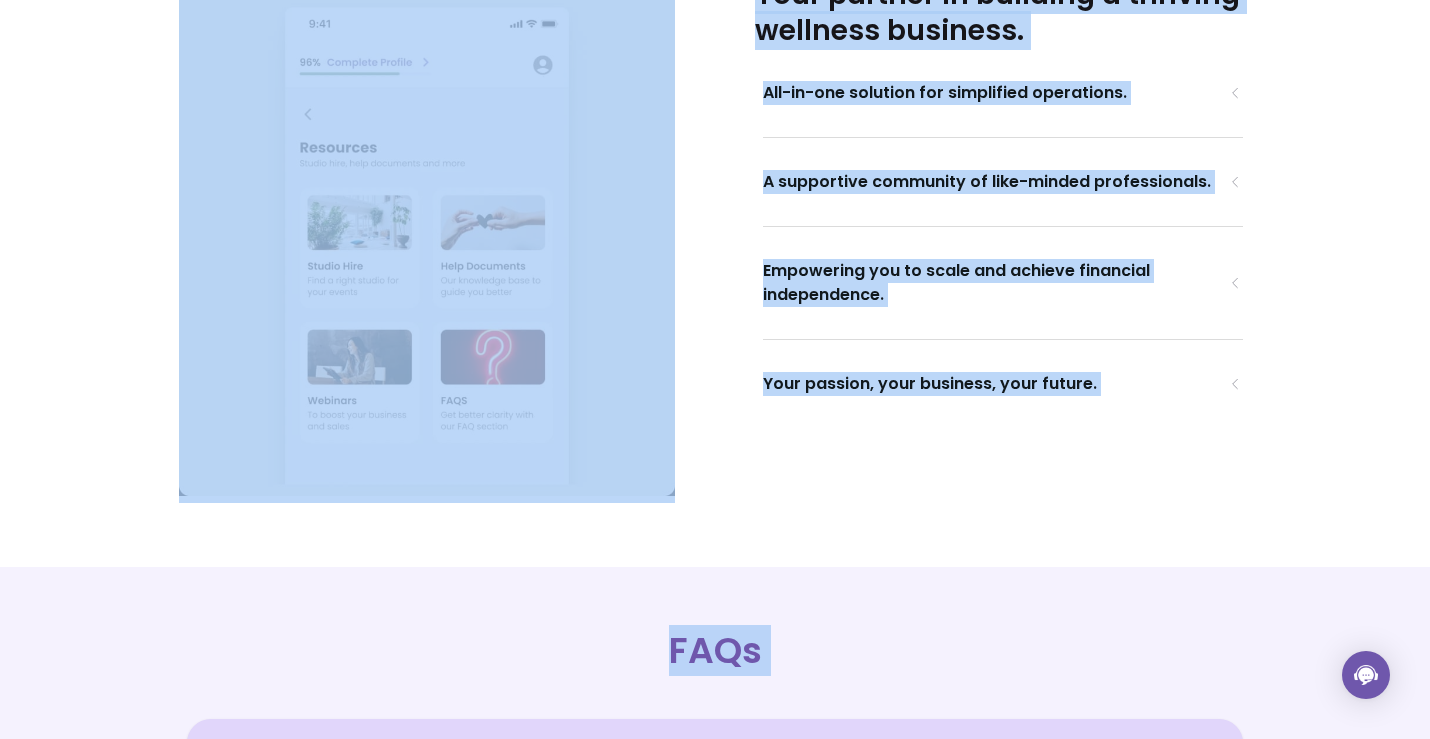 drag, startPoint x: 0, startPoint y: 0, endPoint x: 817, endPoint y: 797, distance: 1141.3579 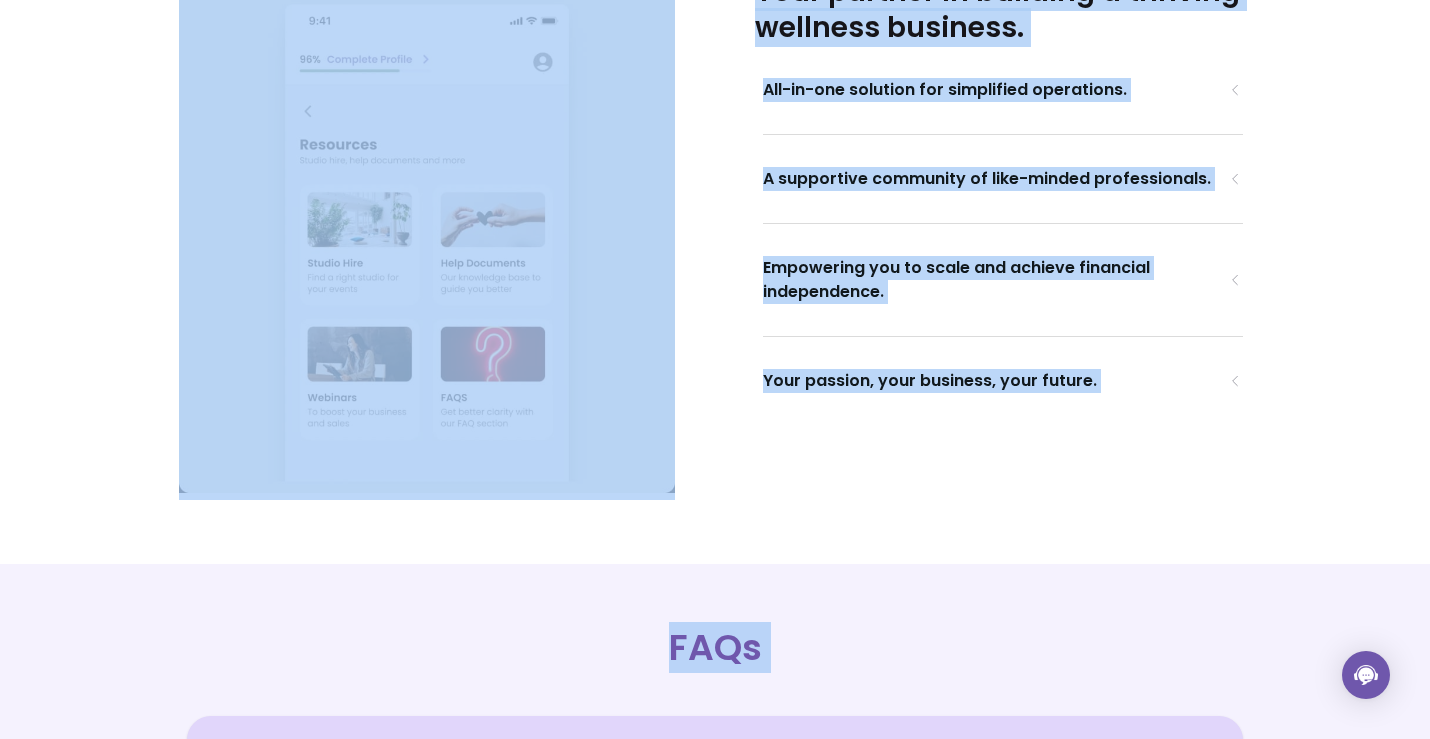 click on "open navigation menu Home For Wellness Experts Our Mission Pricing Login Sign Up We are your practice growth accelerator. Let us handle the admin while you focus on healing, teaching, and creating impact. Try it for Free Numerous tools  to grow your practice Booking Links Landing Page Automated Reminders Calendar Invites Appointment Management Client Management Packages & Bundles Built-in Checkout Google Integration Client Notes Abandoned Cart Mailchimp Integration Client Chat Custom Branding VIP Support Book a demo Features Crafted features to scale your business Explore all features Build your Landing Page Create a professional landing page in minutes—no coding or tech expertise required, you can set up your live landing page in less than 5 minutes. Easily showcase your services, and share a booking link on social media or your website. Learn more  Manage your schedule Learn more  Own your clients list Learn more  Fast checkouts that client love Learn more  Build custom packages Learn more  Learn more  "" at bounding box center (715, 369) 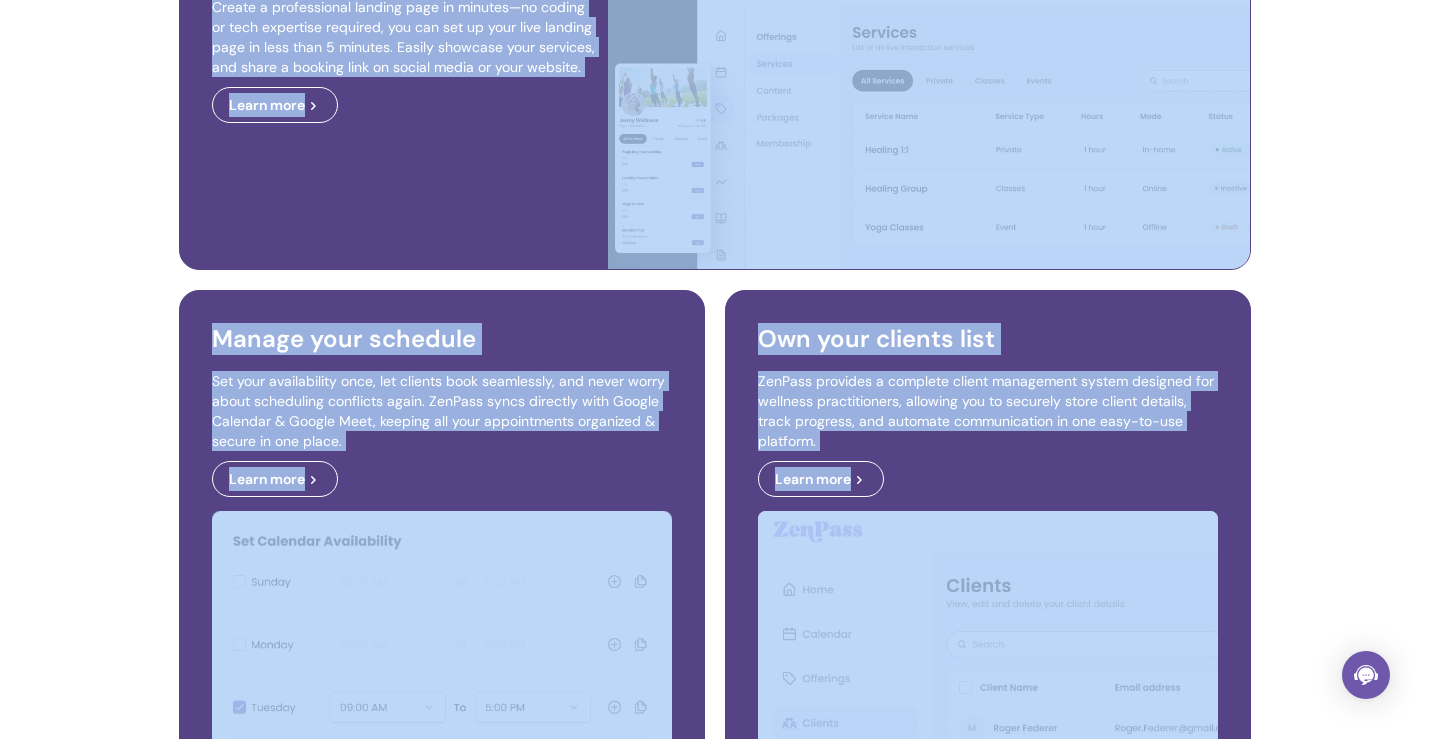 scroll, scrollTop: 946, scrollLeft: 0, axis: vertical 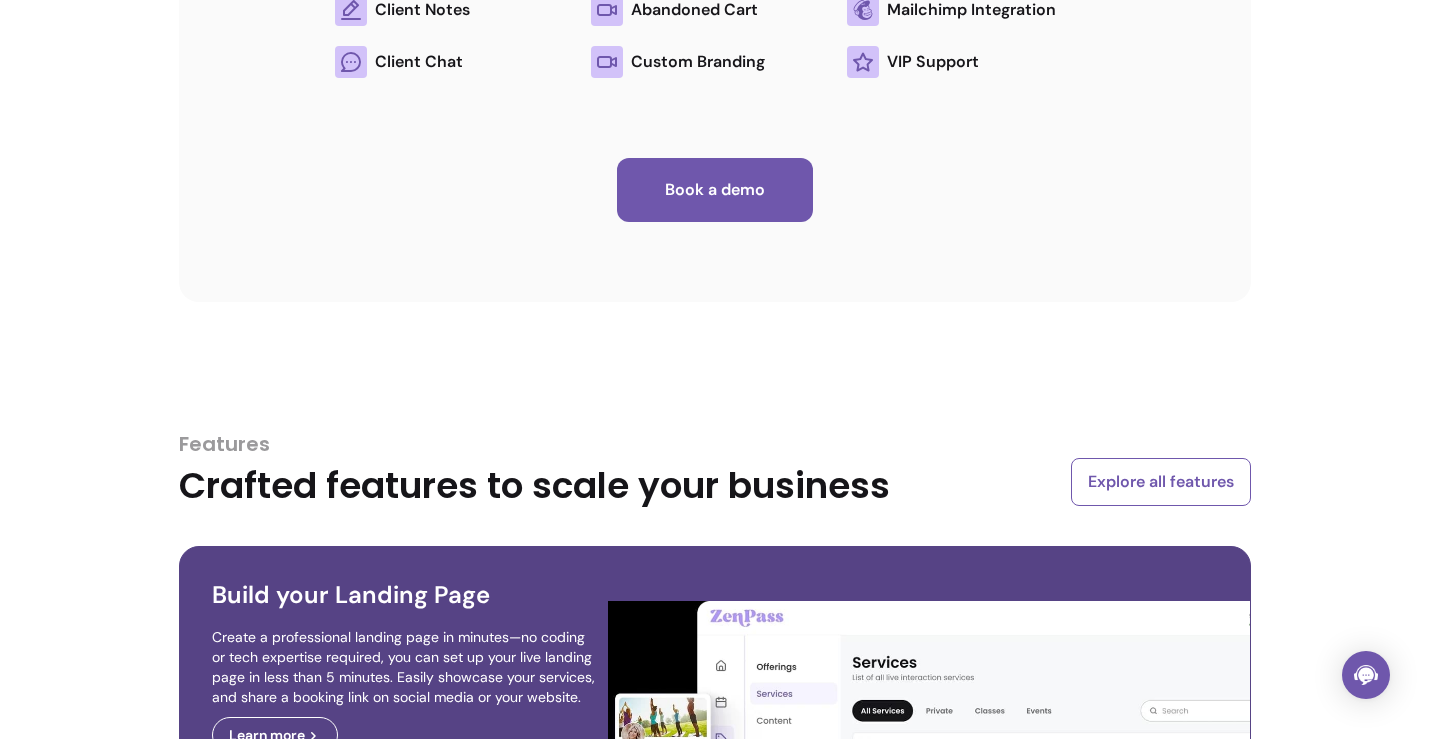 click on "Numerous tools  to grow your practice Booking Links Landing Page Automated Reminders Calendar Invites Appointment Management Client Management Packages & Bundles Built-in Checkout Google Integration Client Notes Abandoned Cart Mailchimp Integration Client Chat Custom Branding VIP Support Book a demo" at bounding box center [715, -58] 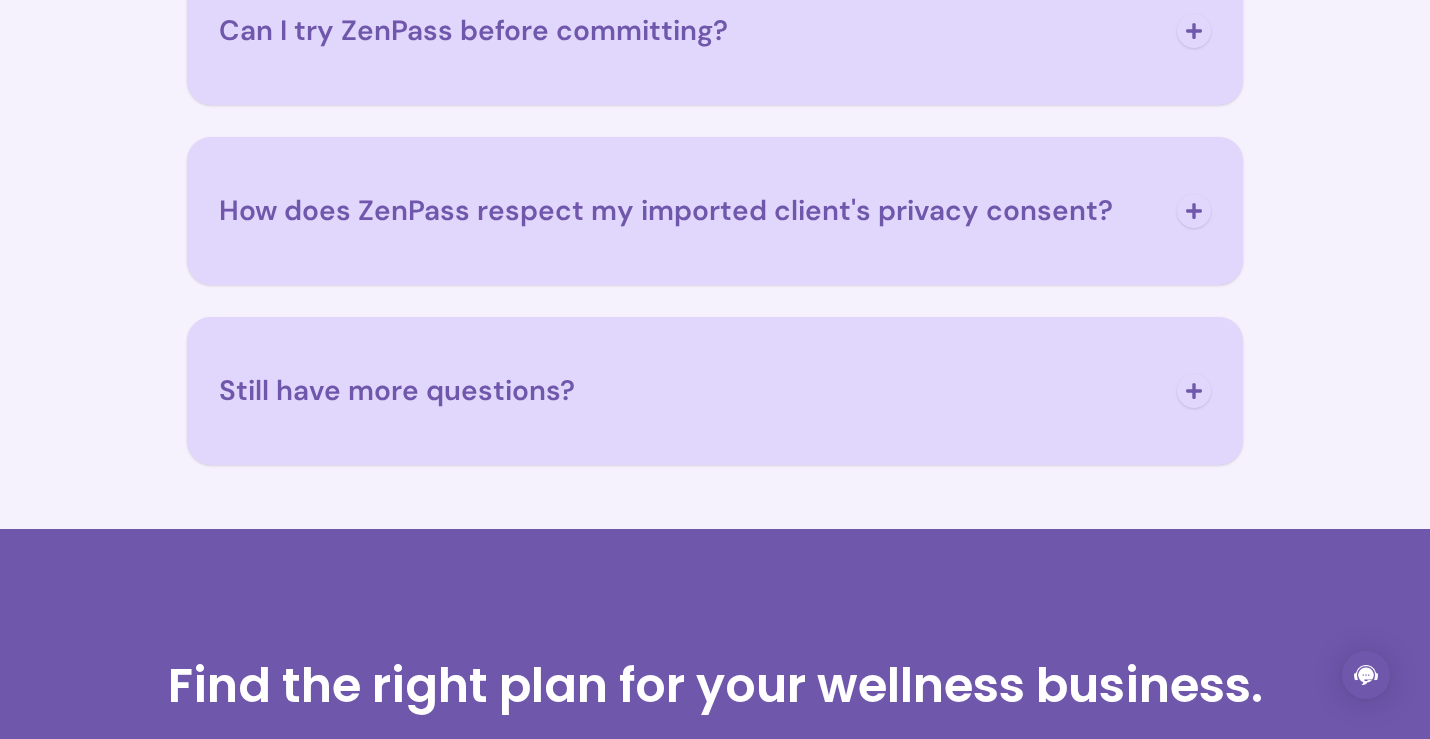 scroll, scrollTop: 8019, scrollLeft: 0, axis: vertical 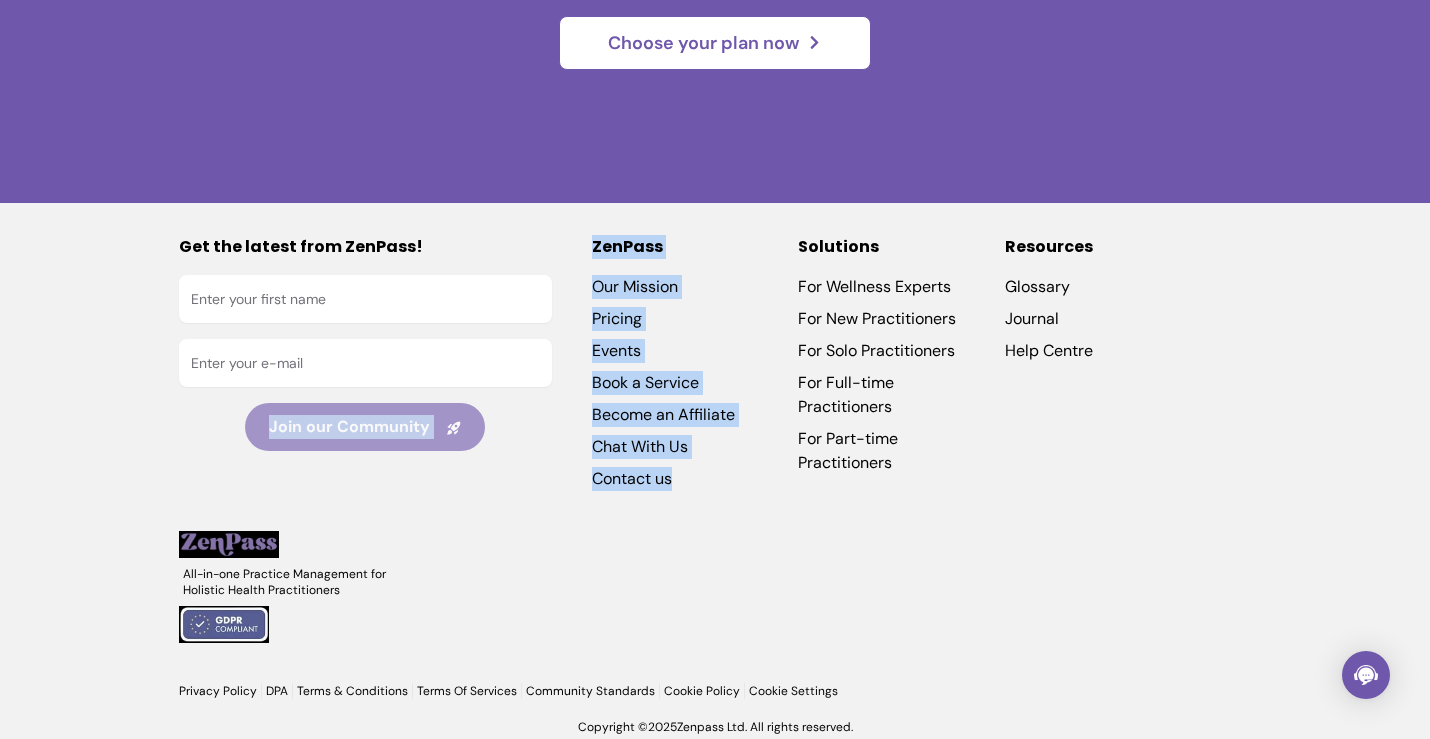 drag, startPoint x: 540, startPoint y: 404, endPoint x: 728, endPoint y: 511, distance: 216.3169 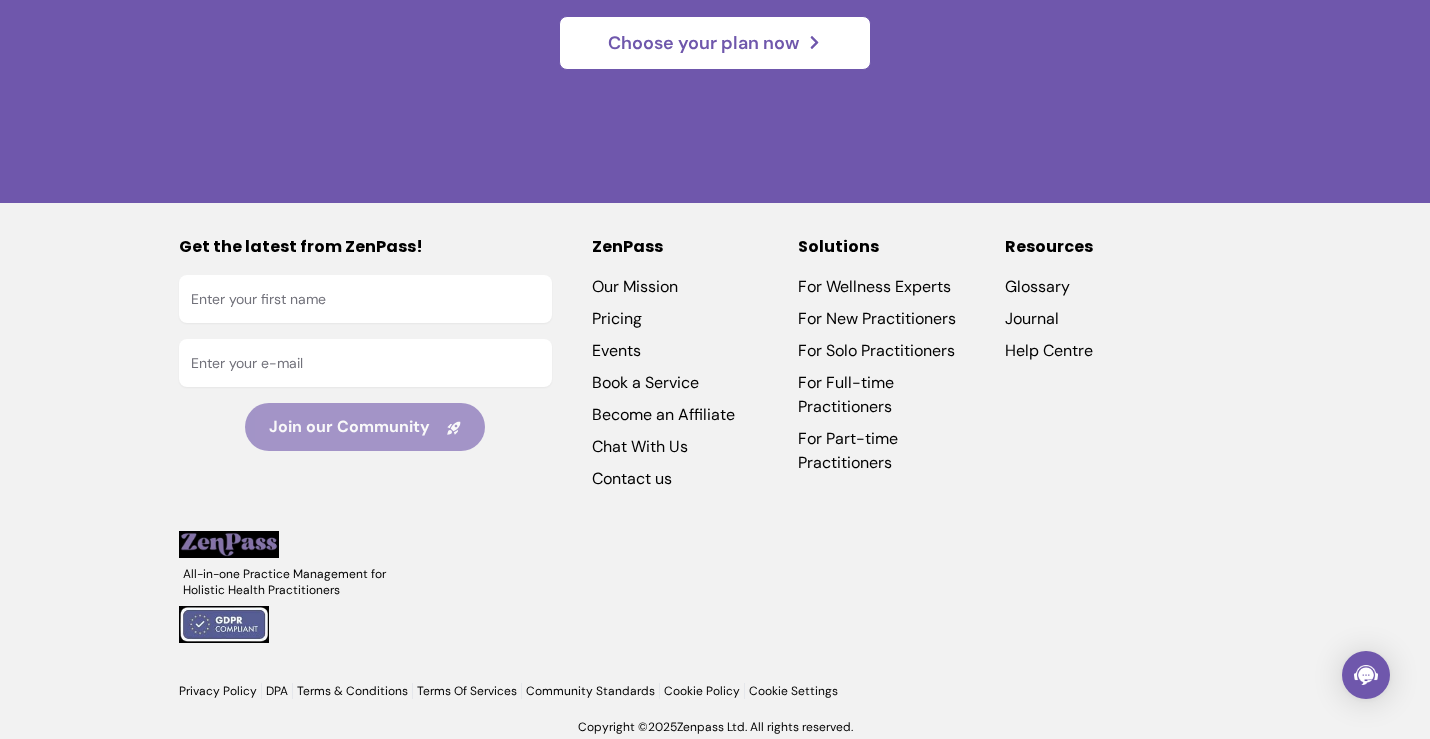 click on "All-in-one Practice Management for Holistic Health Practitioners" at bounding box center [695, 587] 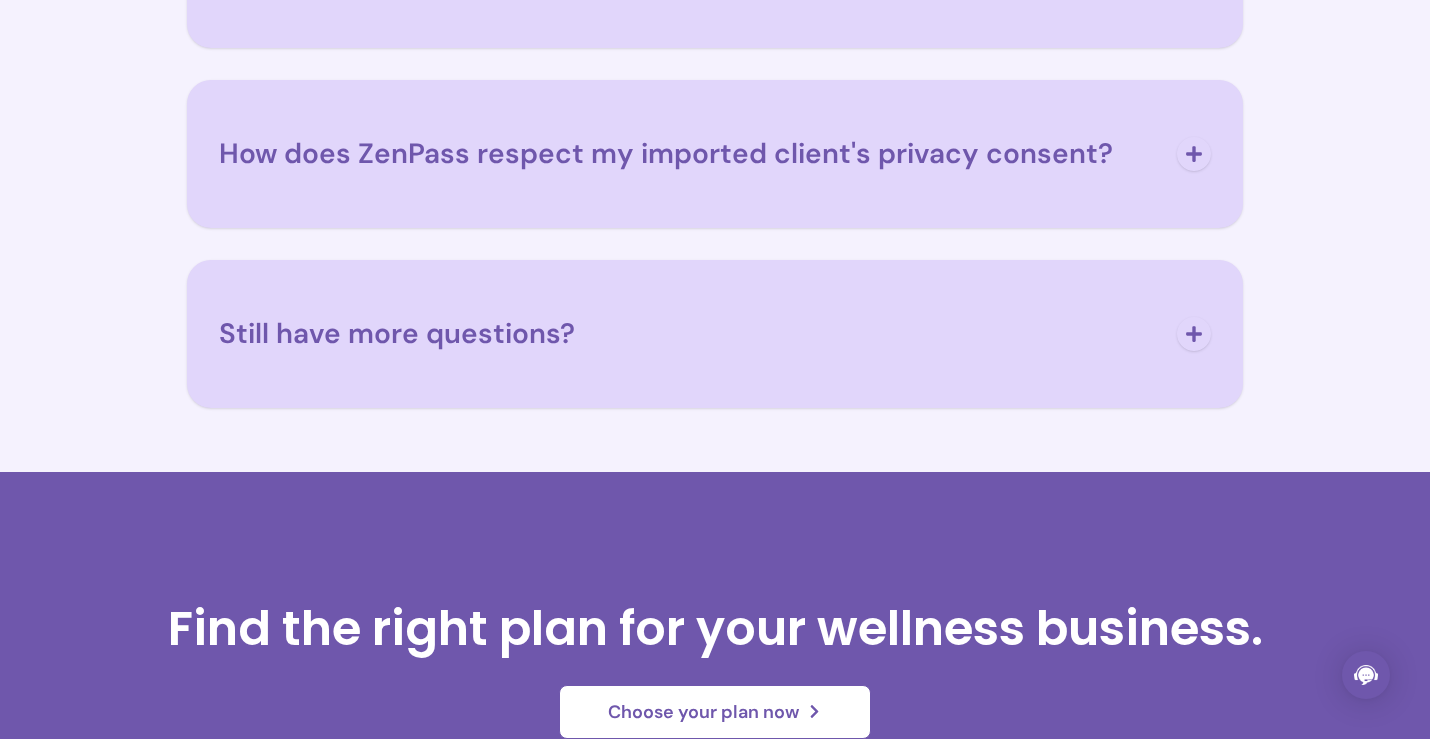 scroll, scrollTop: 8019, scrollLeft: 0, axis: vertical 